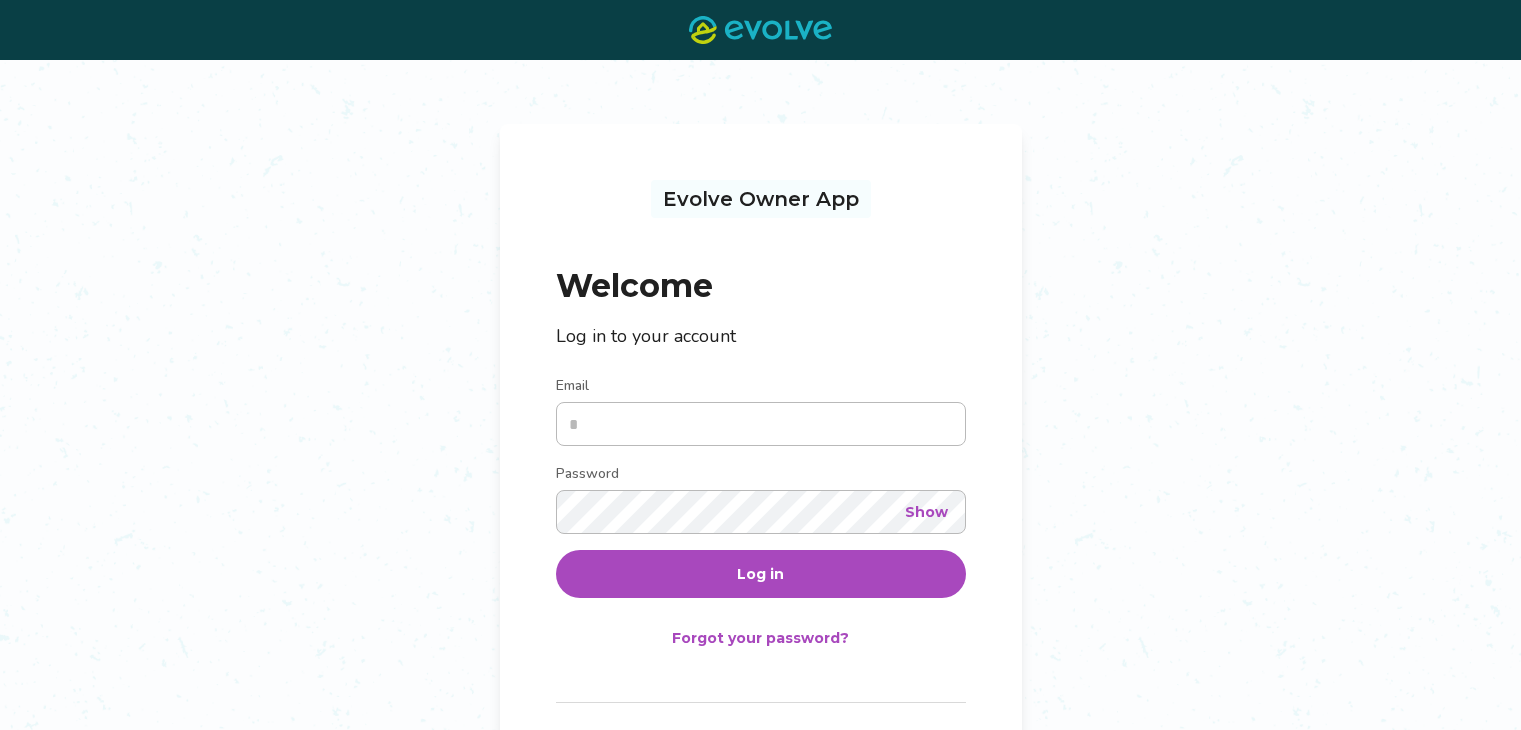 scroll, scrollTop: 0, scrollLeft: 0, axis: both 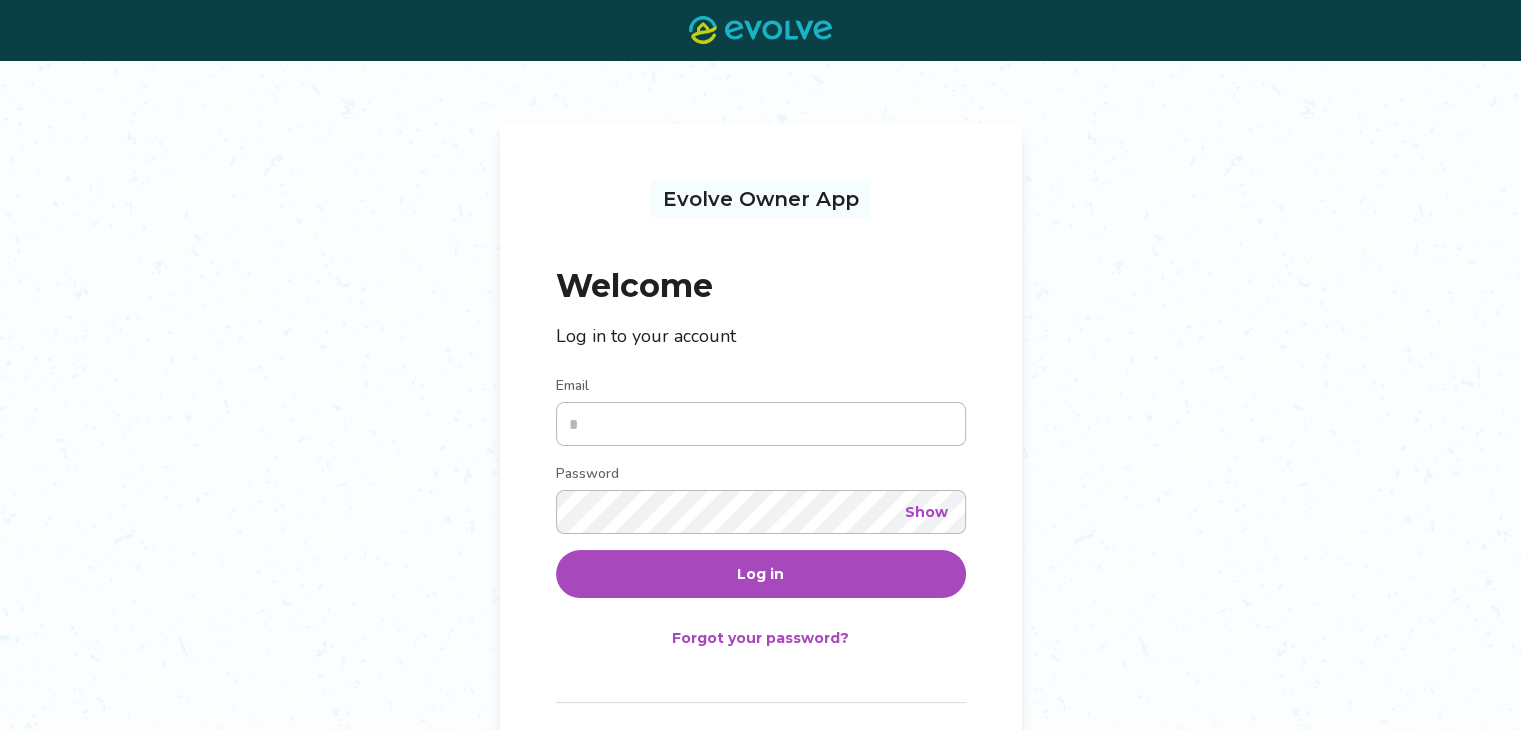 click on "Email" at bounding box center (761, 424) 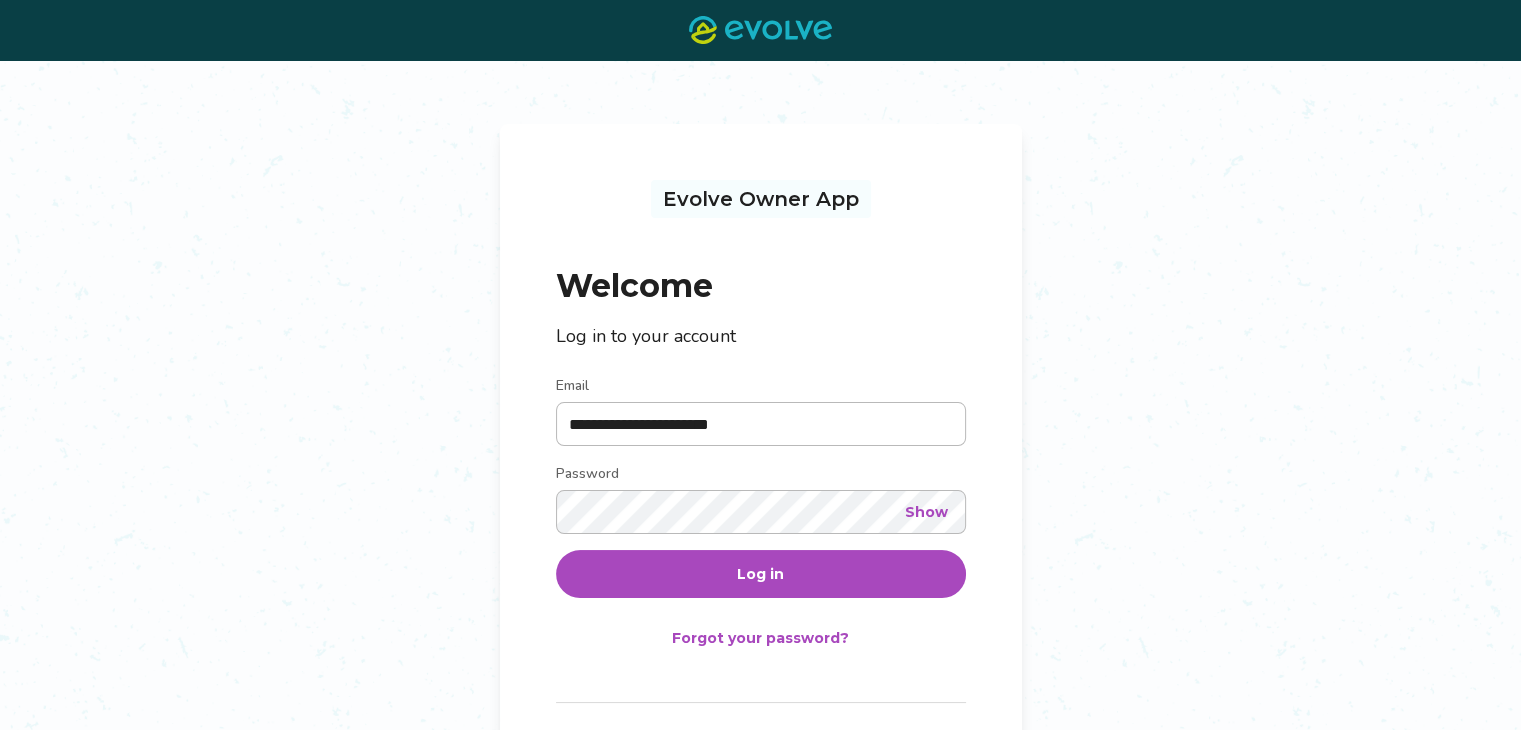click on "Log in" at bounding box center [761, 574] 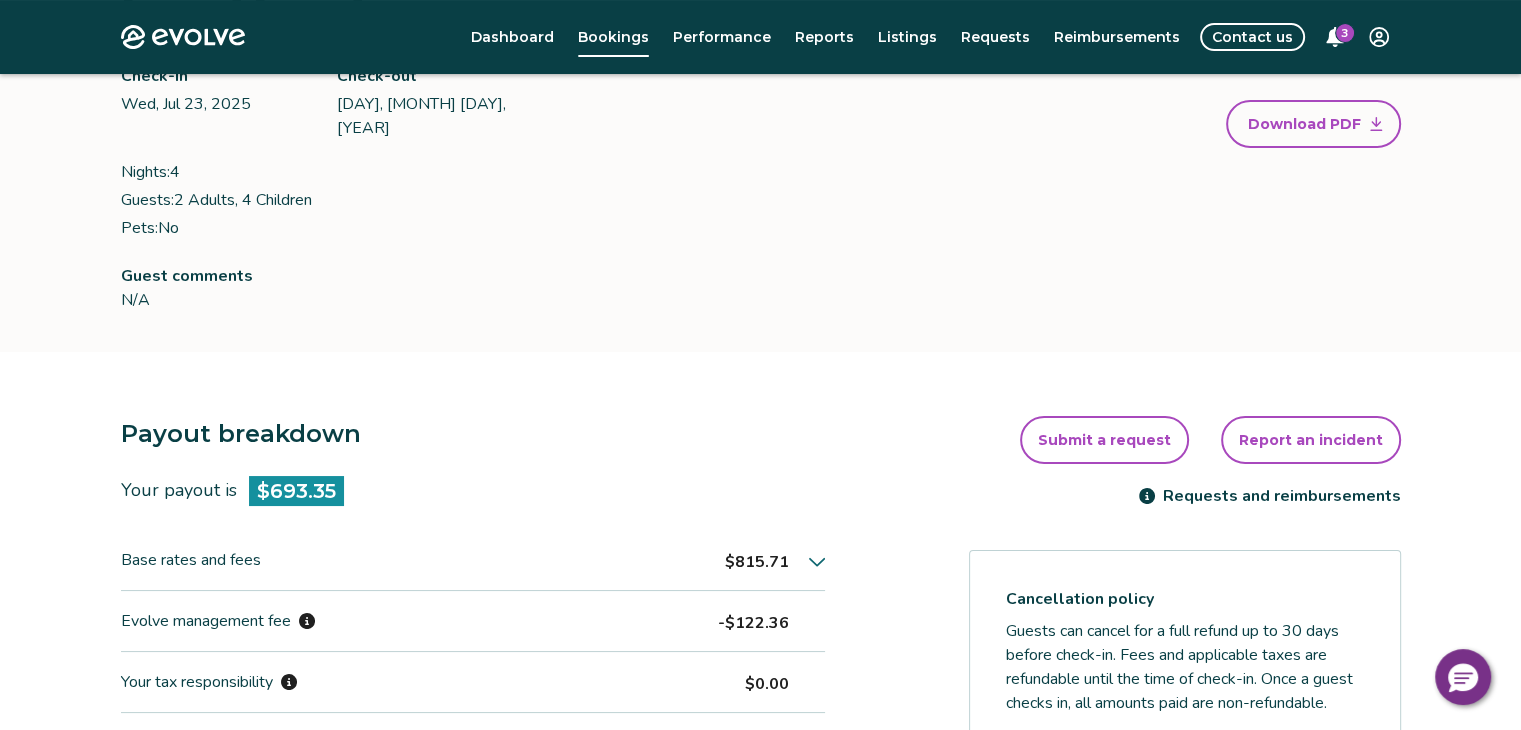 scroll, scrollTop: 280, scrollLeft: 0, axis: vertical 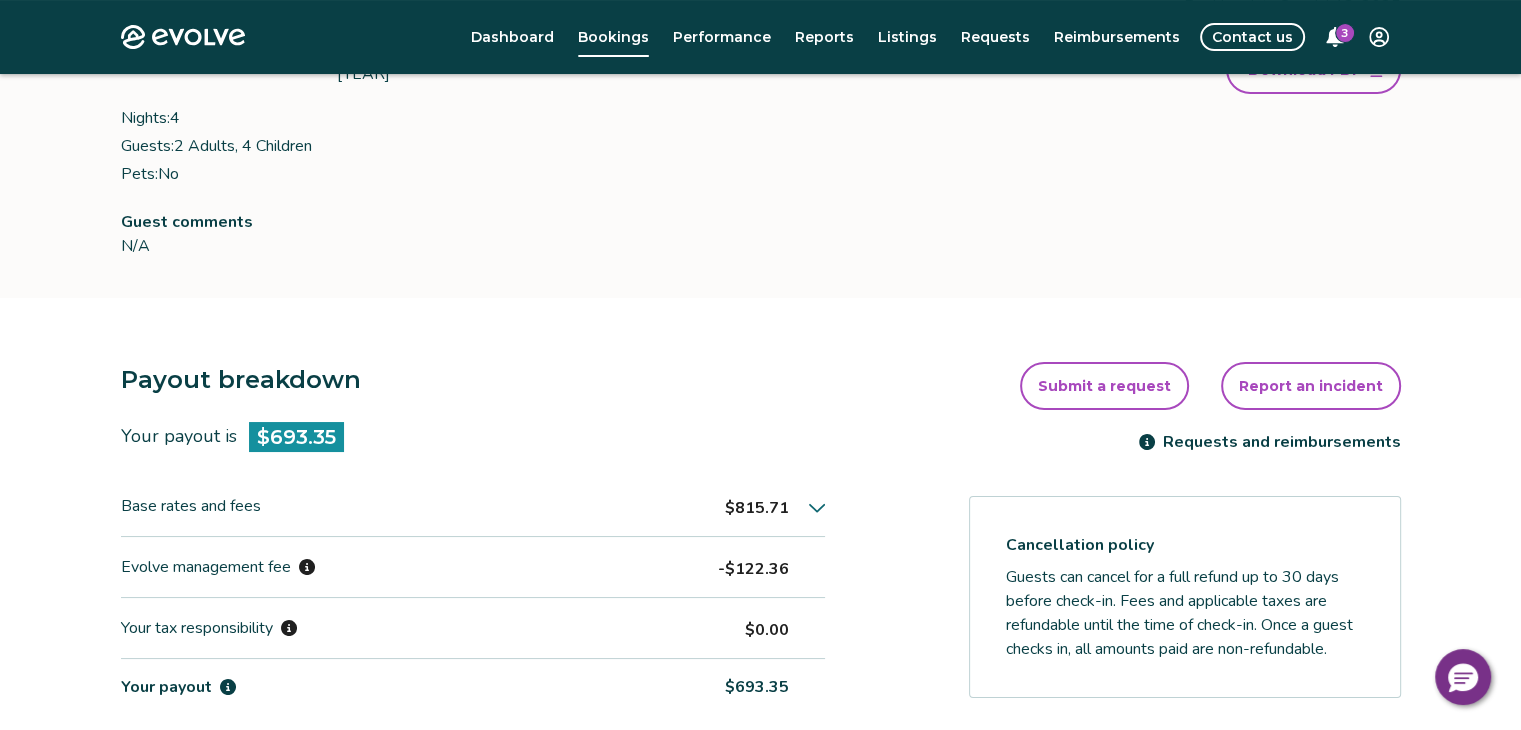 click on "Back Booking ID:  [NUMBER]  | Booking site:  Booking.com [FIRST] [LAST] Booked [EMAIL] [PHONE] Check-in [DAY], [MONTH] [DAY], [YEAR] Check-out [DAY], [MONTH] [DAY], [YEAR] Nights:  [NUMBER] Guests:  [NUMBER] Adults, [NUMBER] Children Pets:  No Listing ID:  [NUMBER]  |   [NUMBER] [STREET] Booking date:  [DAY], [MONTH] [DAY], [YEAR] Download PDF Guest comments N/A Payout breakdown Your payout is $[NUMBER] Base rates and fees $[NUMBER] Evolve management fee $[NUMBER] Your tax responsibility $[NUMBER] Your payout $[NUMBER] It may take [NUMBER]-[NUMBER] business days for payouts to appear in your bank account after a guest checks in. Transactions and line items Transactions line items Processing date Amount Transactions total $[NUMBER] [MONTH] [DAY], [YEAR] $[NUMBER] Submit a request Report an incident Requests and reimbursements Cancellation policy Guests can cancel for a full refund up to [NUMBER] days before check-in. Fees and applicable taxes are refundable until the time of check-in. Once a guest checks in, all amounts paid are non-refundable. Cancel guest booking Today is  [NUMBER]  days" at bounding box center [760, 512] 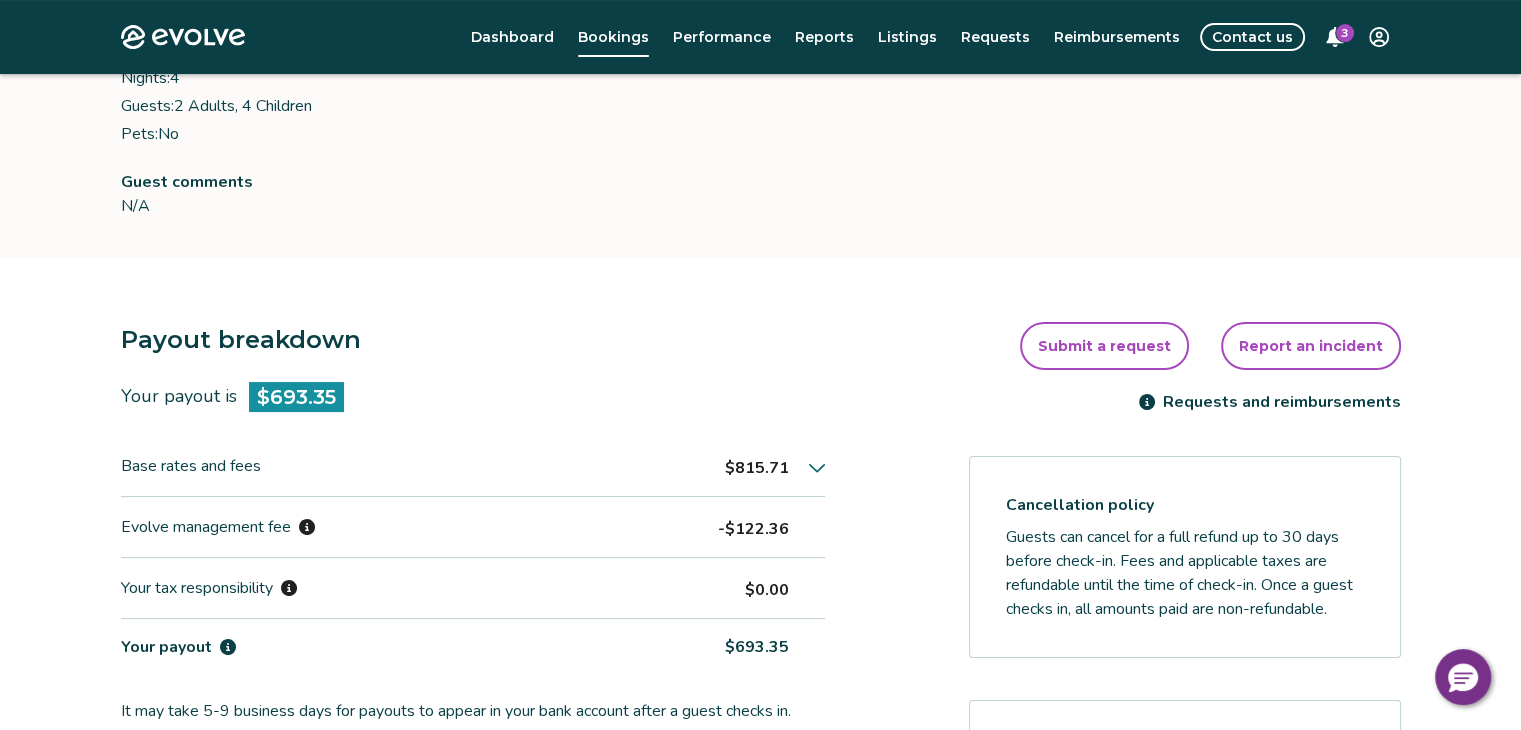scroll, scrollTop: 453, scrollLeft: 0, axis: vertical 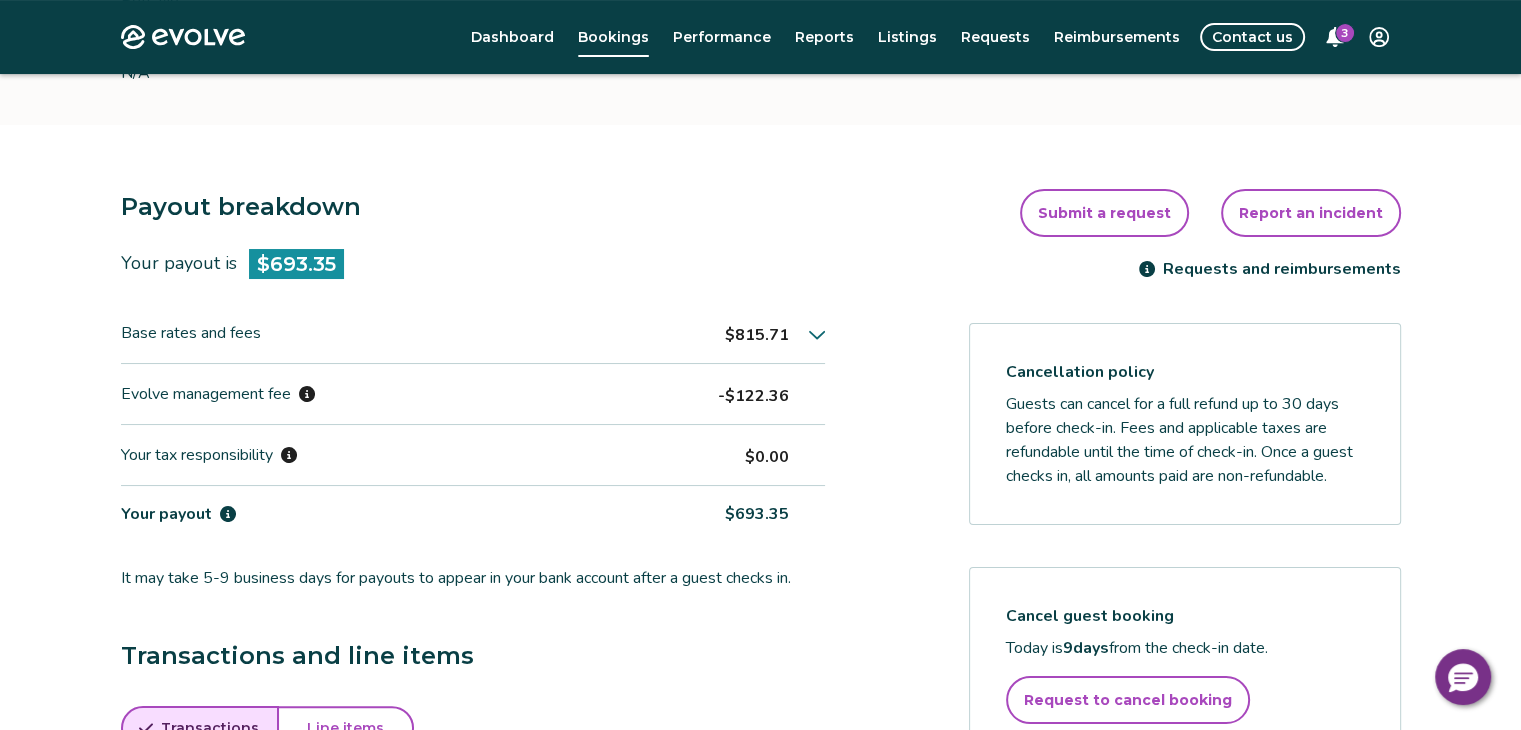 click on "$815.71" at bounding box center (775, 333) 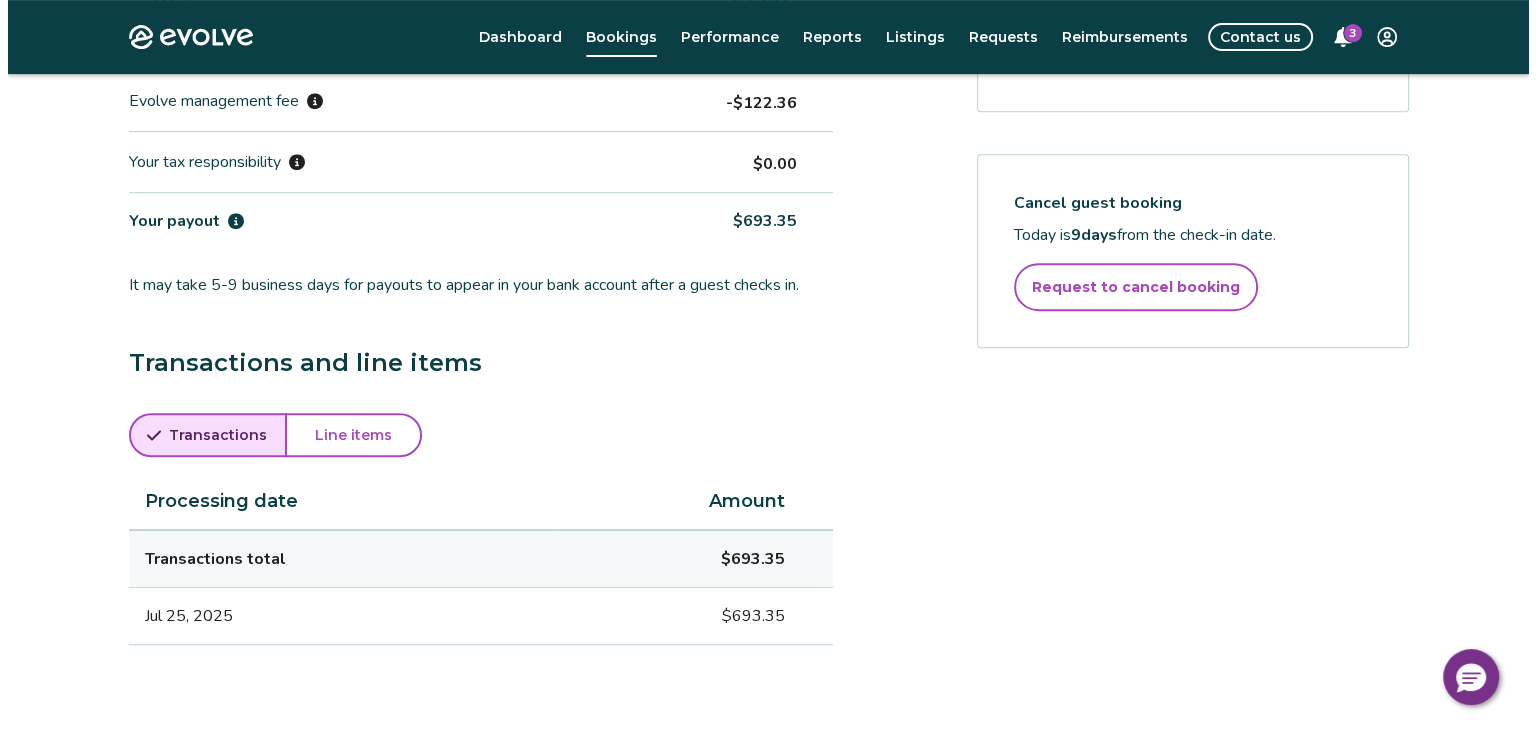 scroll, scrollTop: 932, scrollLeft: 0, axis: vertical 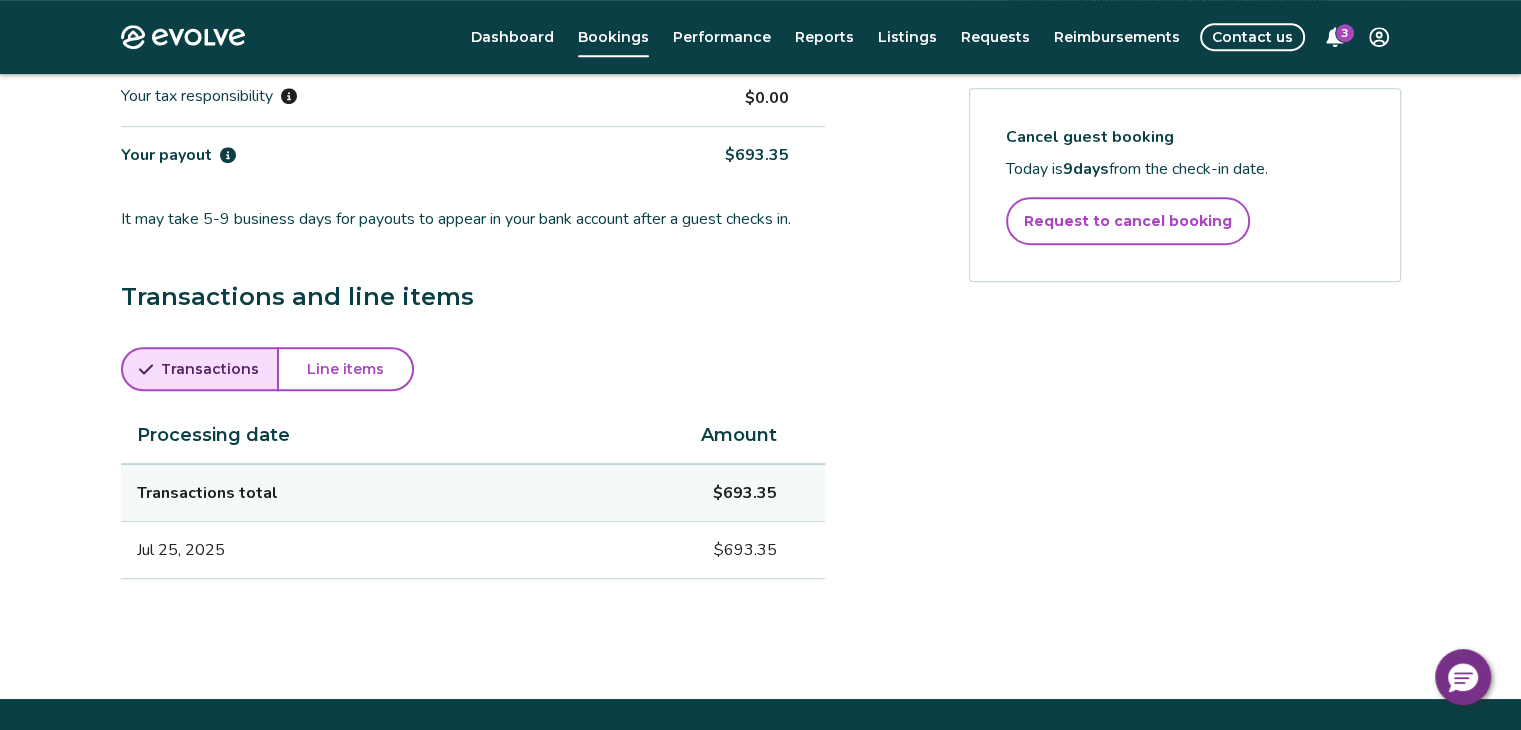 click 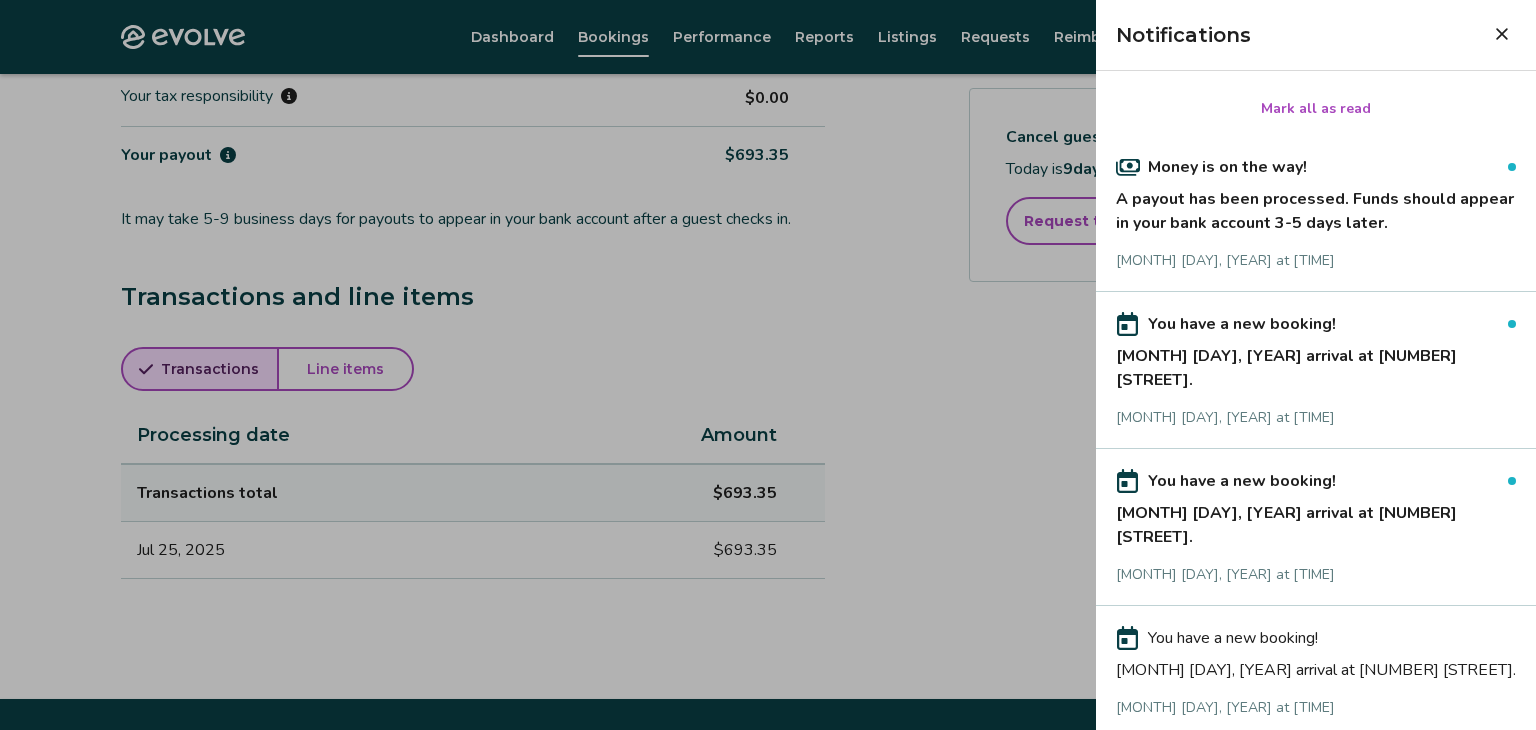 click on "[MONTH] [DAY], [YEAR] arrival at [NUMBER] [STREET]." at bounding box center (1316, 666) 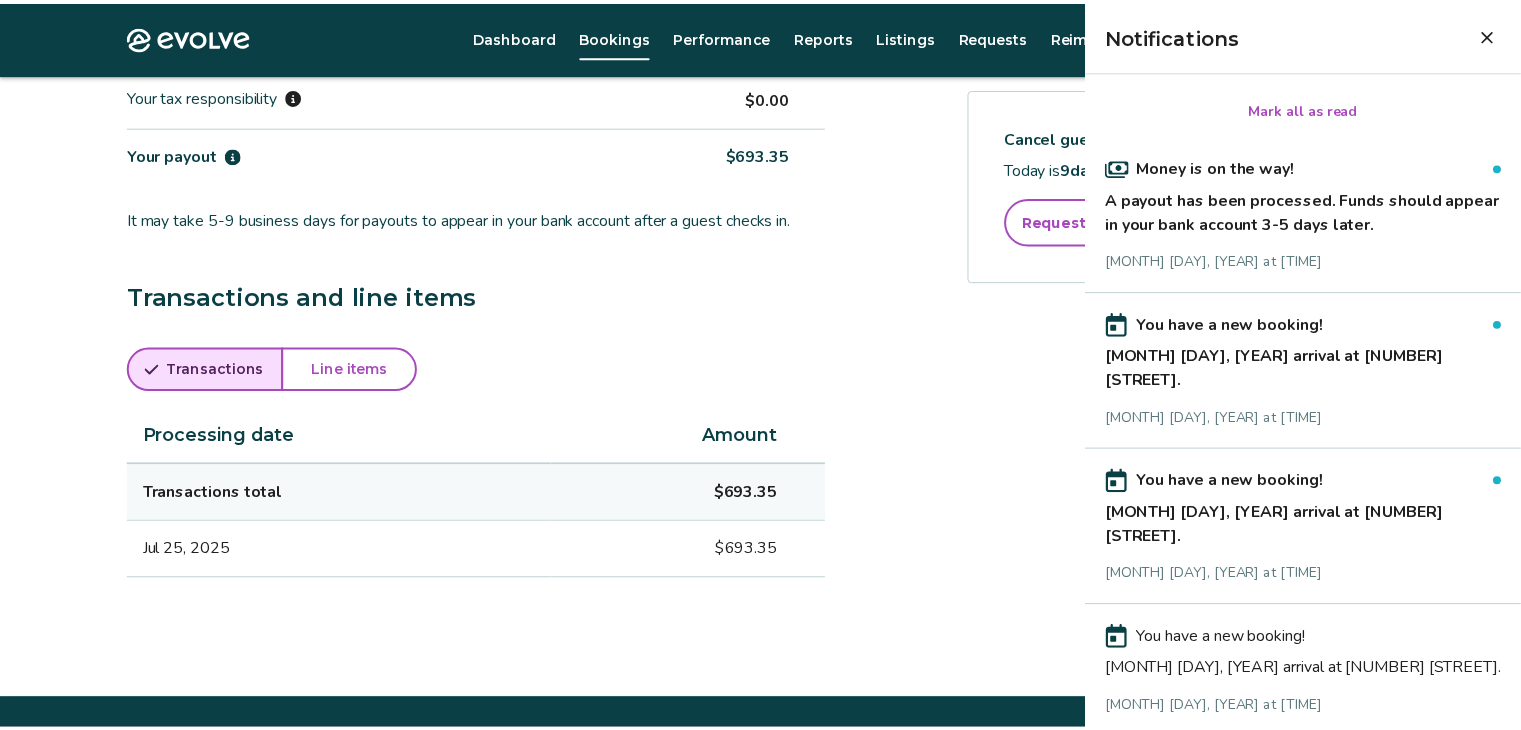 scroll, scrollTop: 0, scrollLeft: 0, axis: both 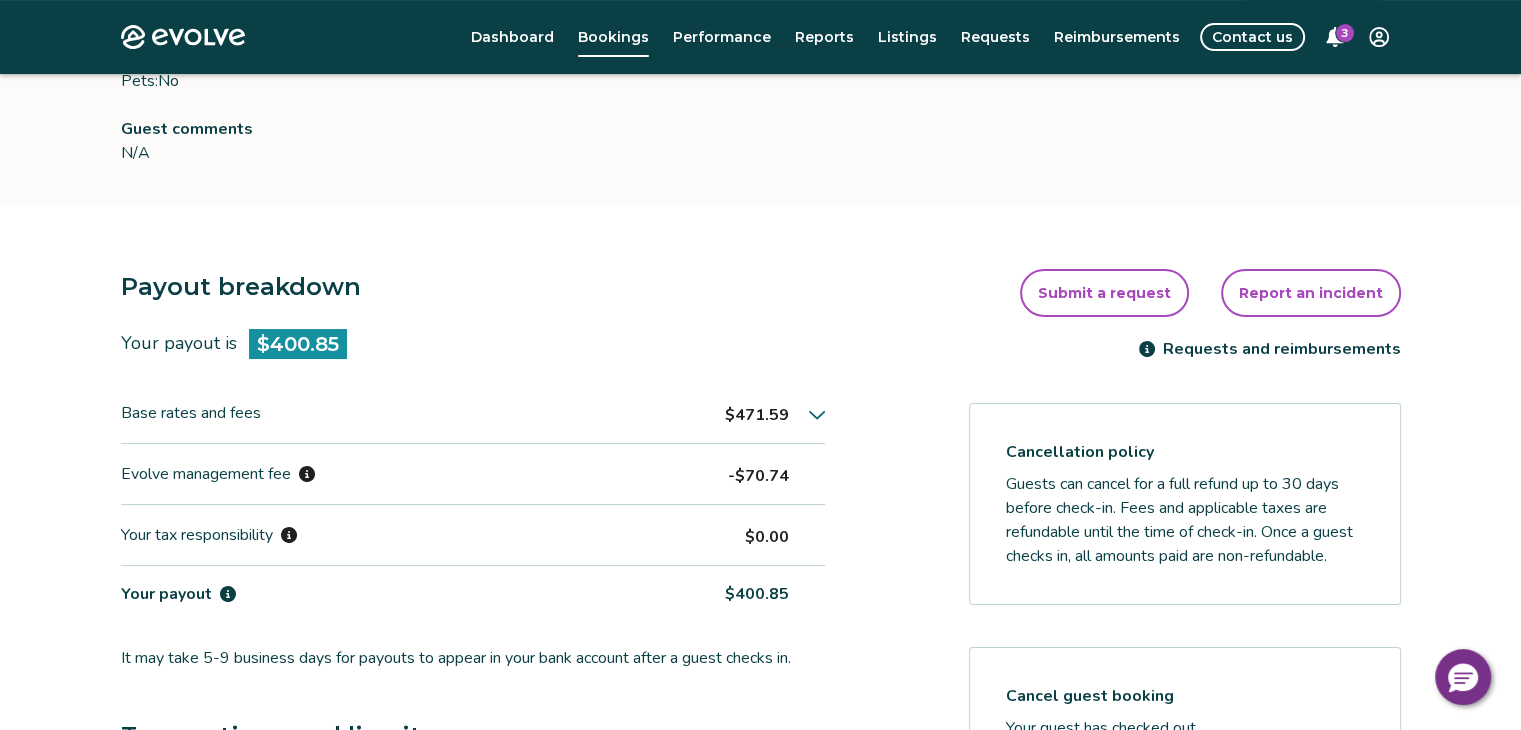 click 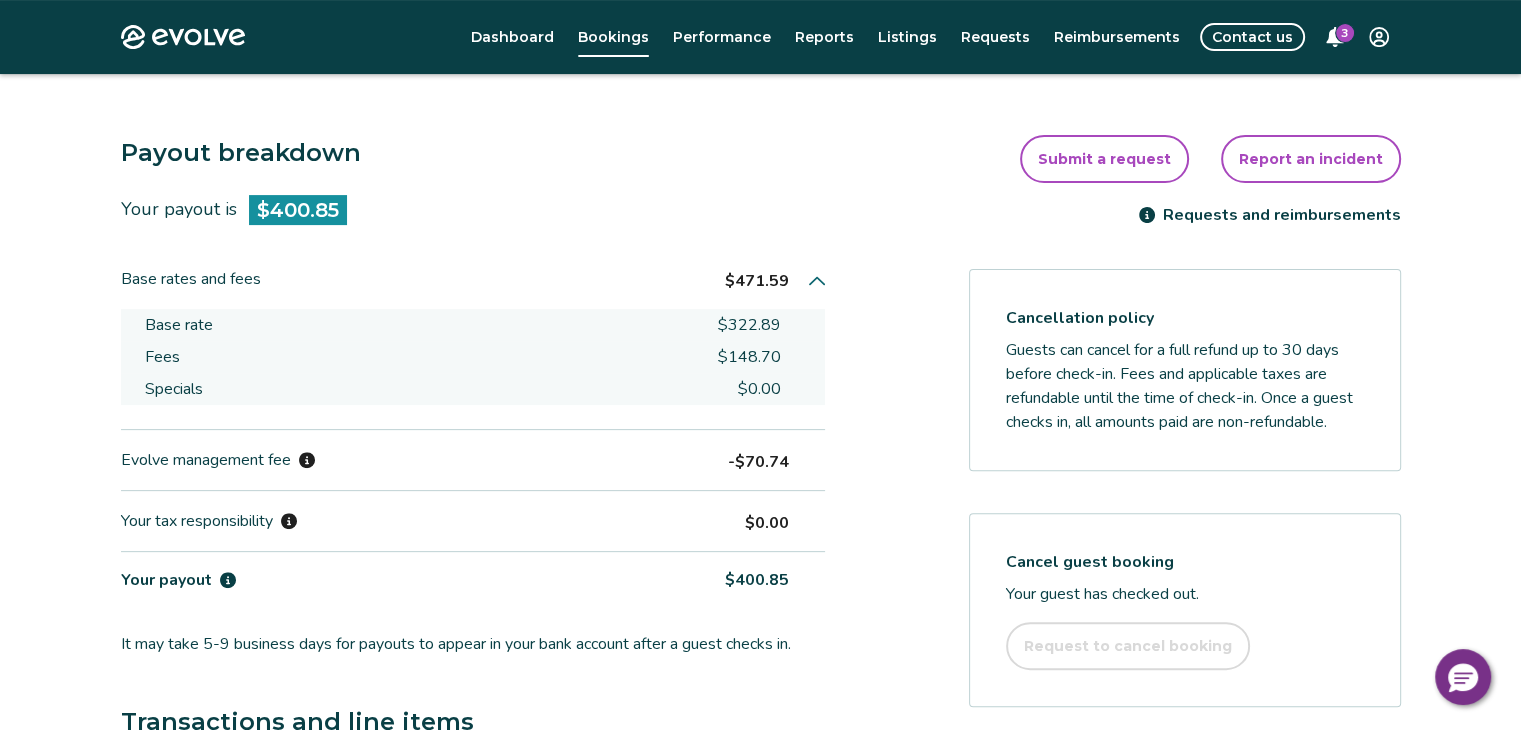 scroll, scrollTop: 520, scrollLeft: 0, axis: vertical 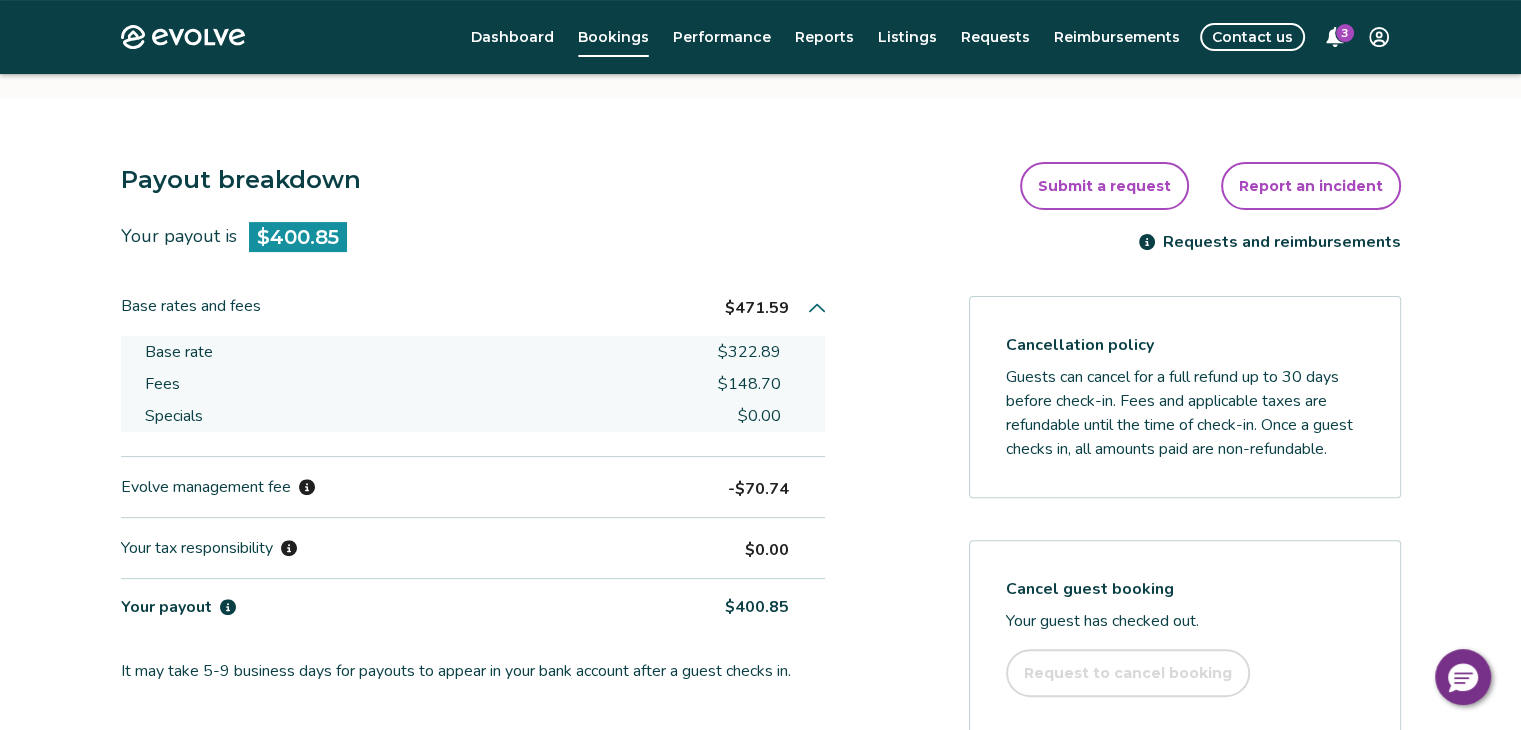 click on "3" at bounding box center [1345, 33] 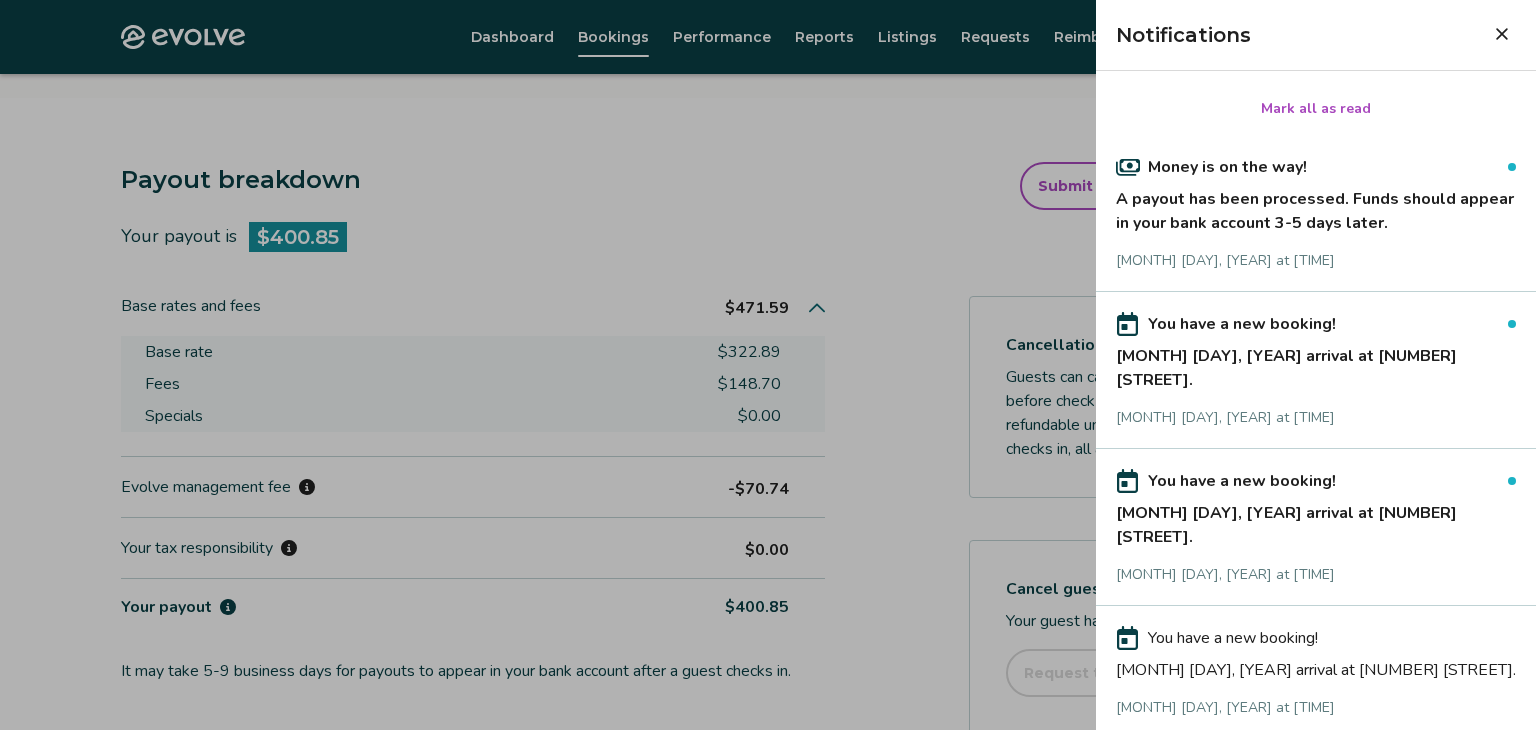 click on "You have a new booking!" at bounding box center [1316, 481] 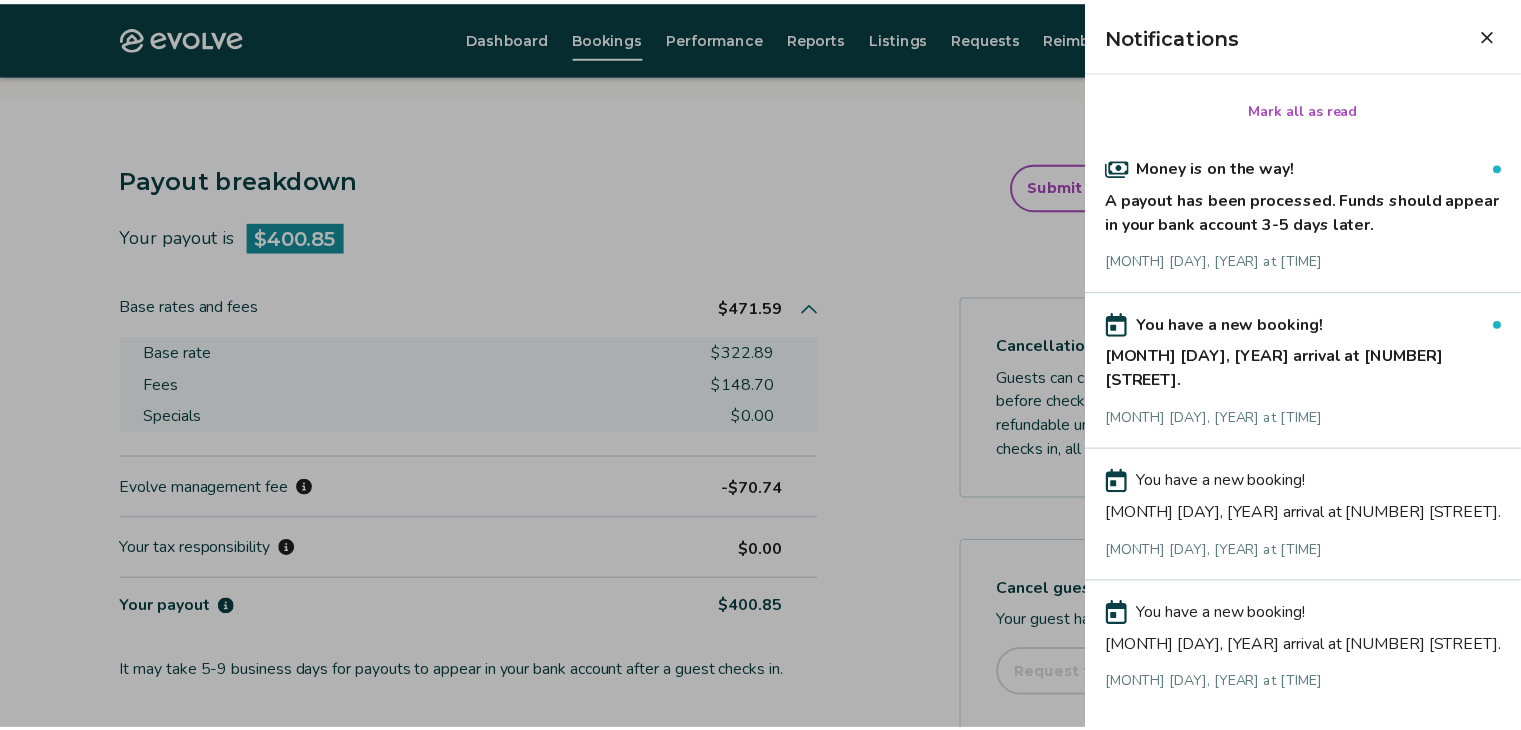 scroll, scrollTop: 0, scrollLeft: 0, axis: both 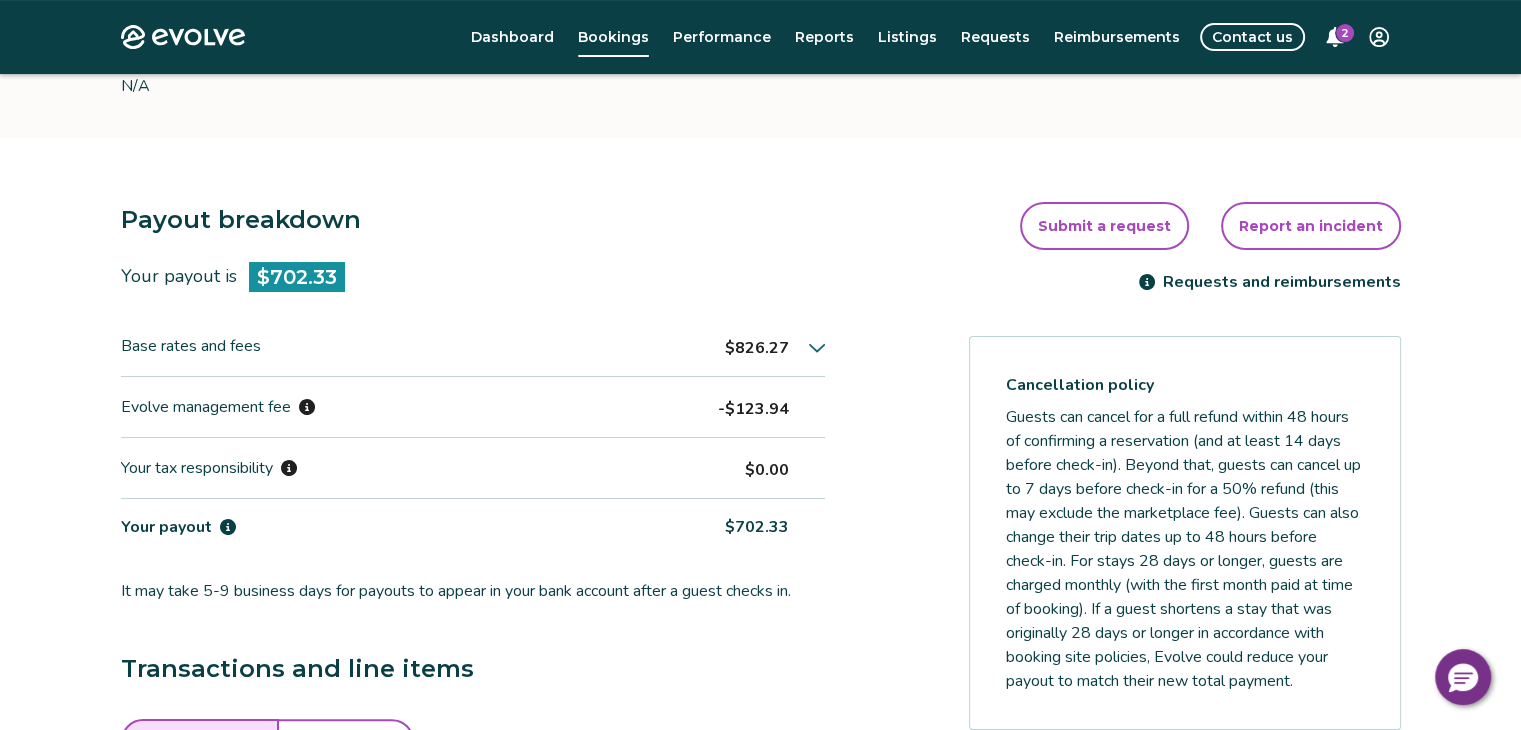 click 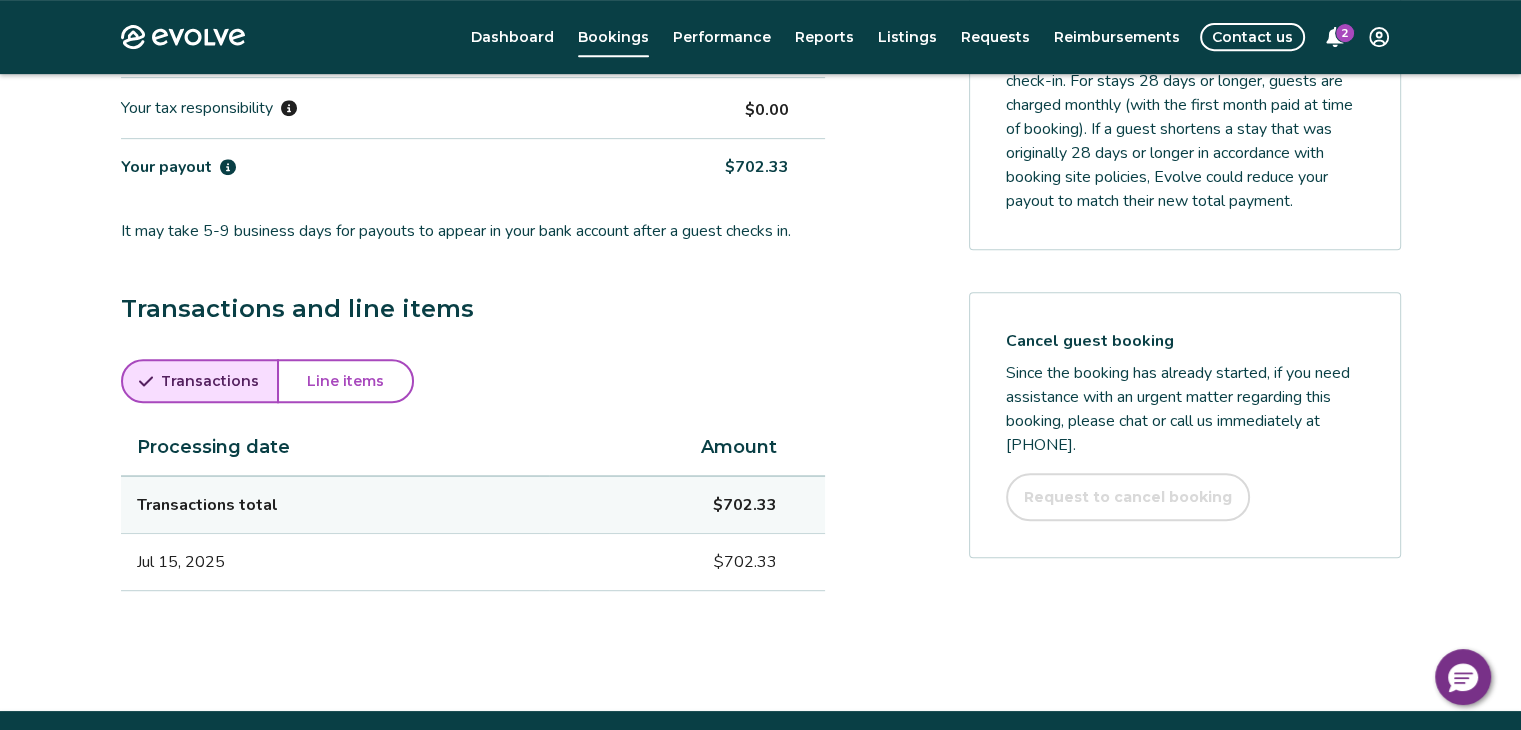 scroll, scrollTop: 955, scrollLeft: 0, axis: vertical 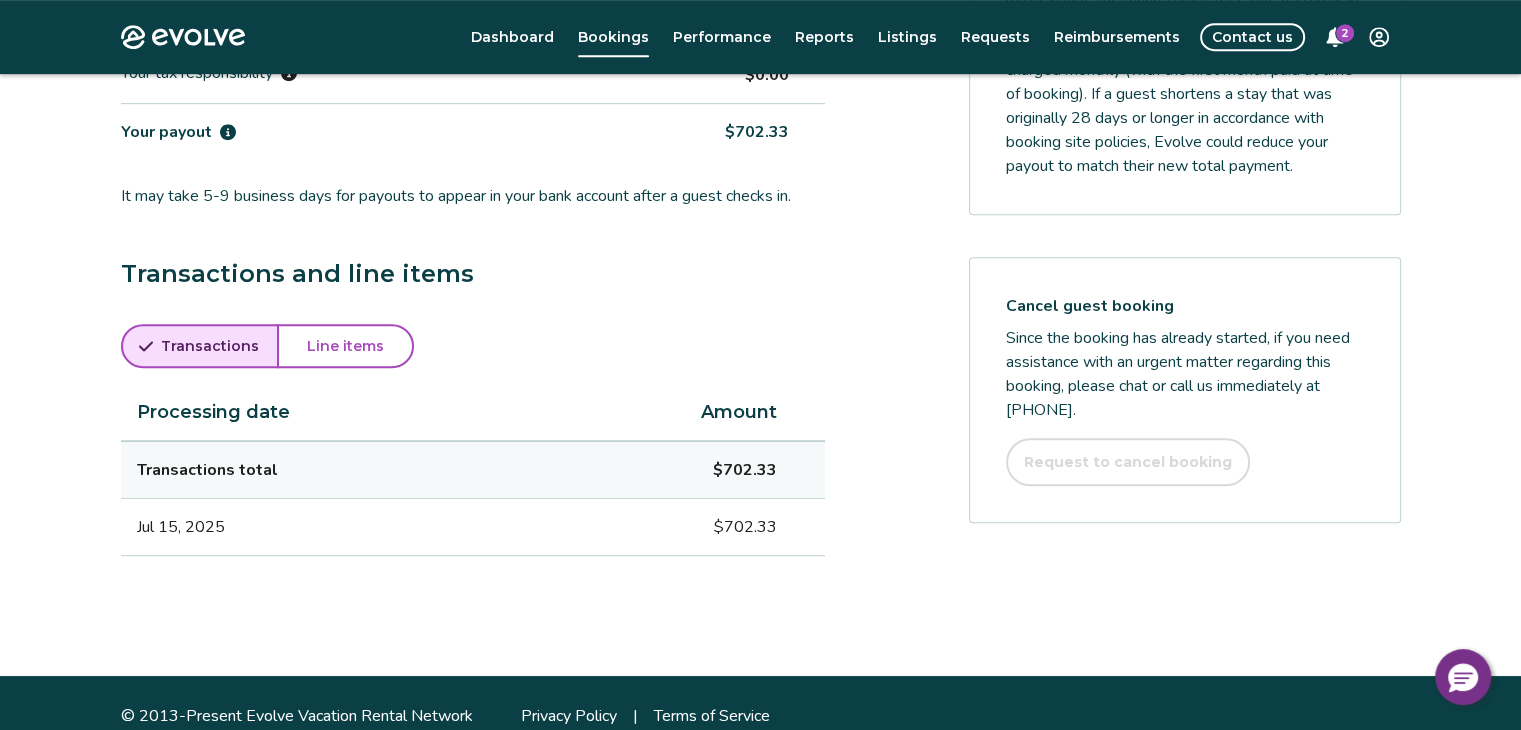 click on "2" at bounding box center (1345, 33) 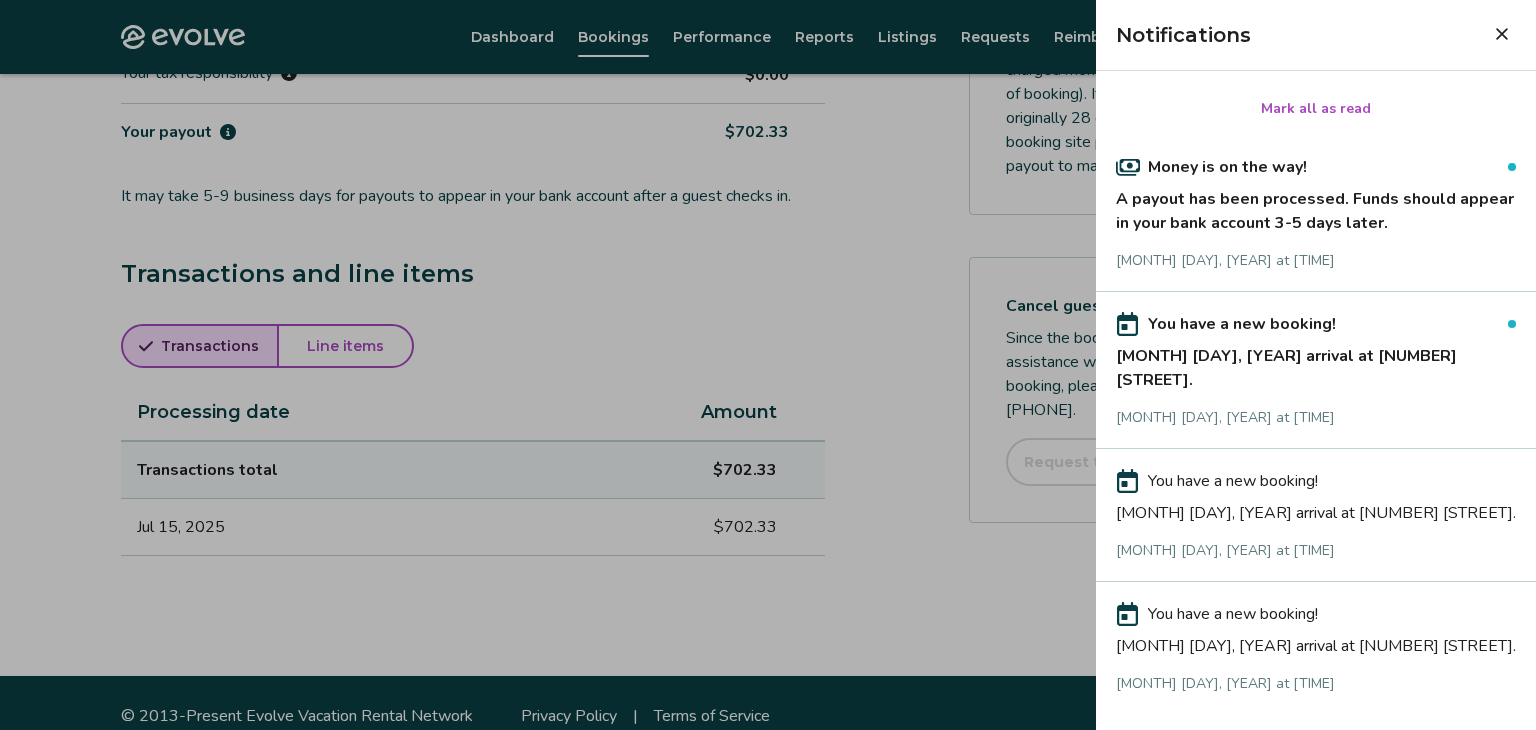 click on "You have a new booking!" at bounding box center (1316, 324) 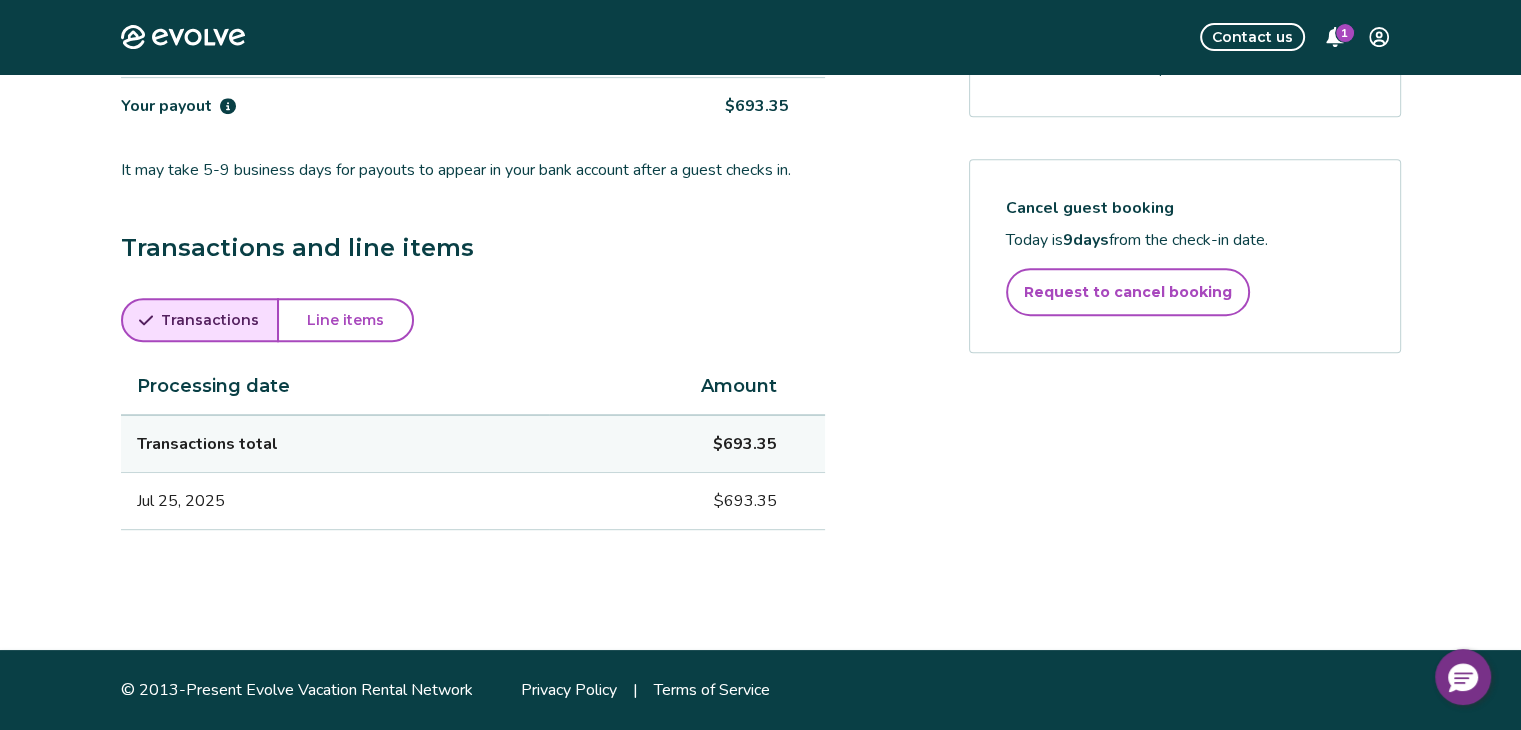 scroll, scrollTop: 0, scrollLeft: 0, axis: both 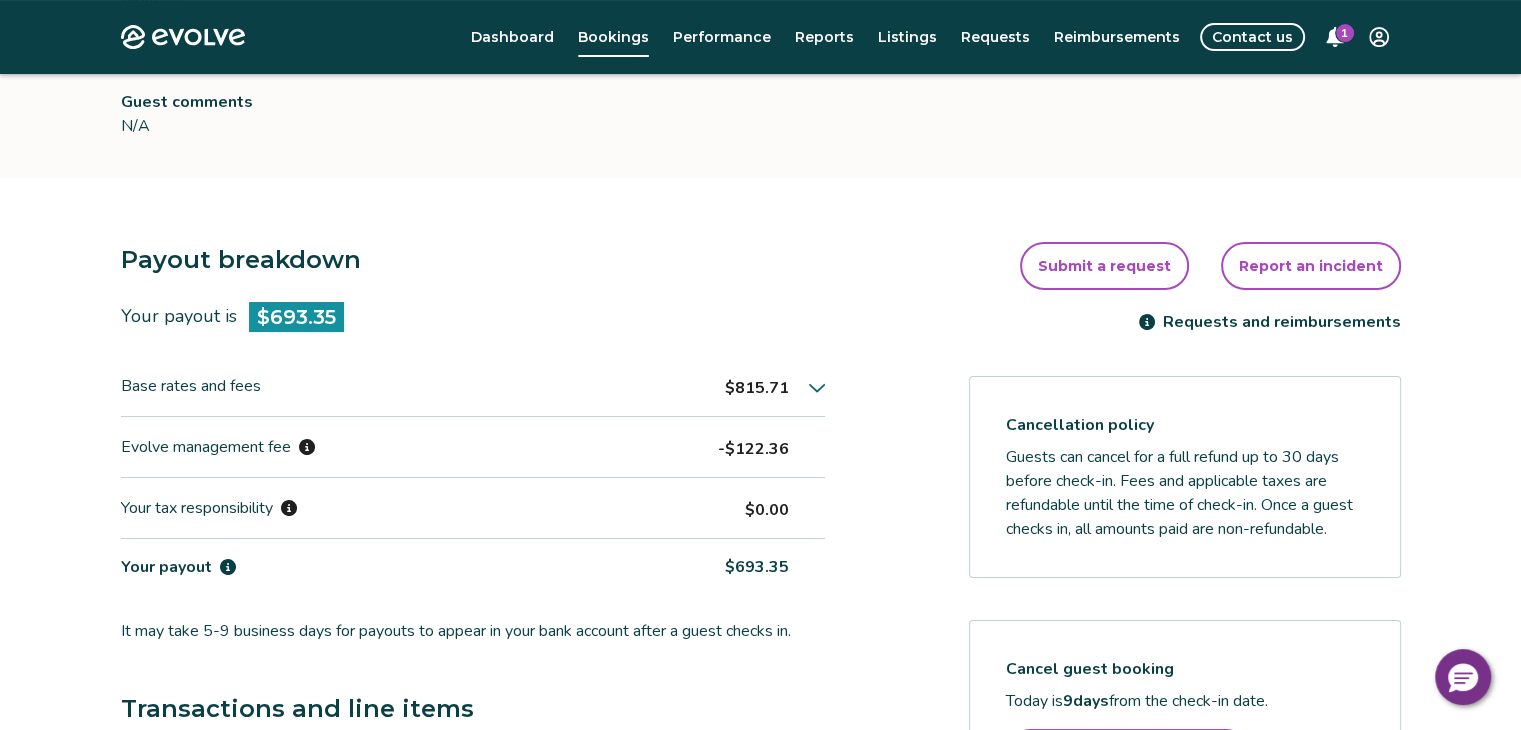 click 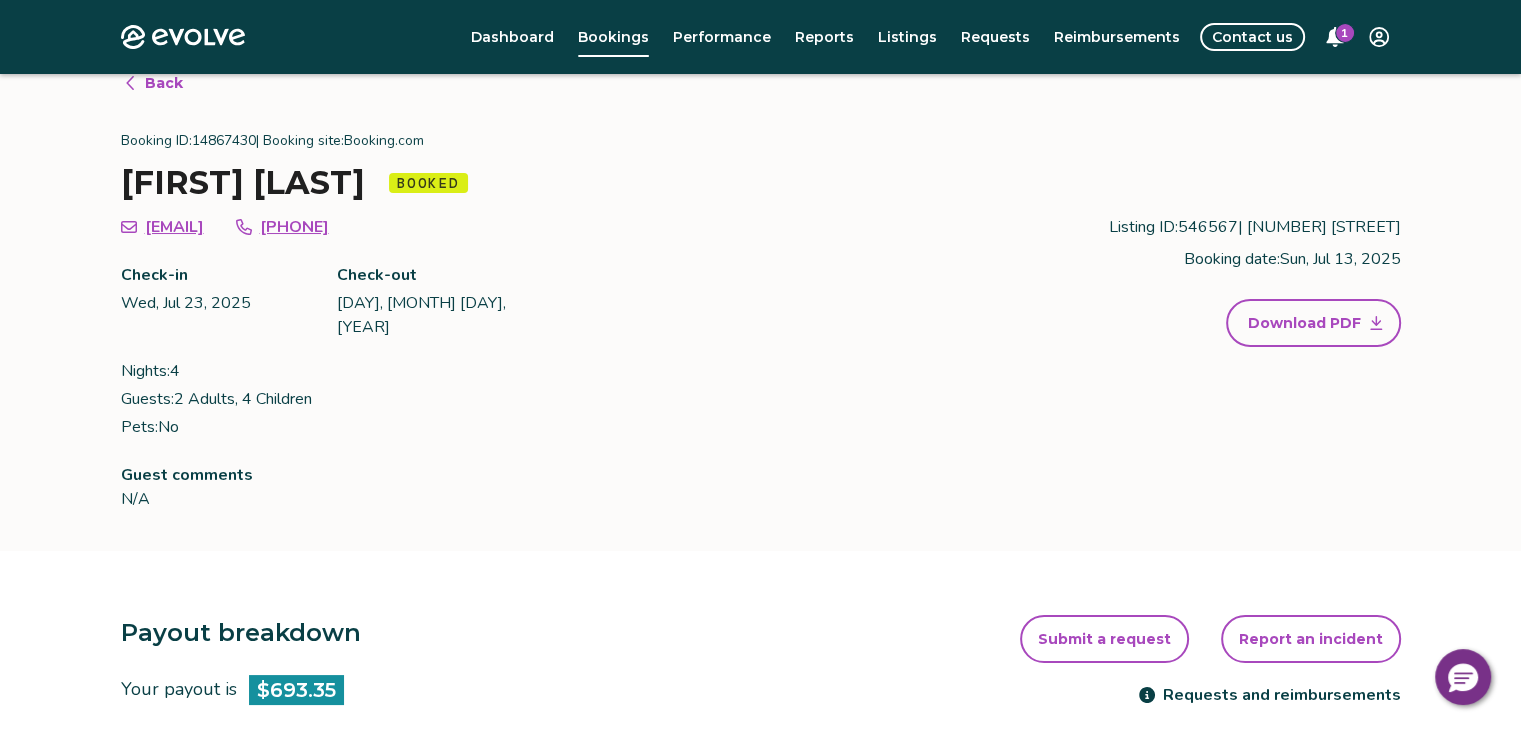 scroll, scrollTop: 0, scrollLeft: 0, axis: both 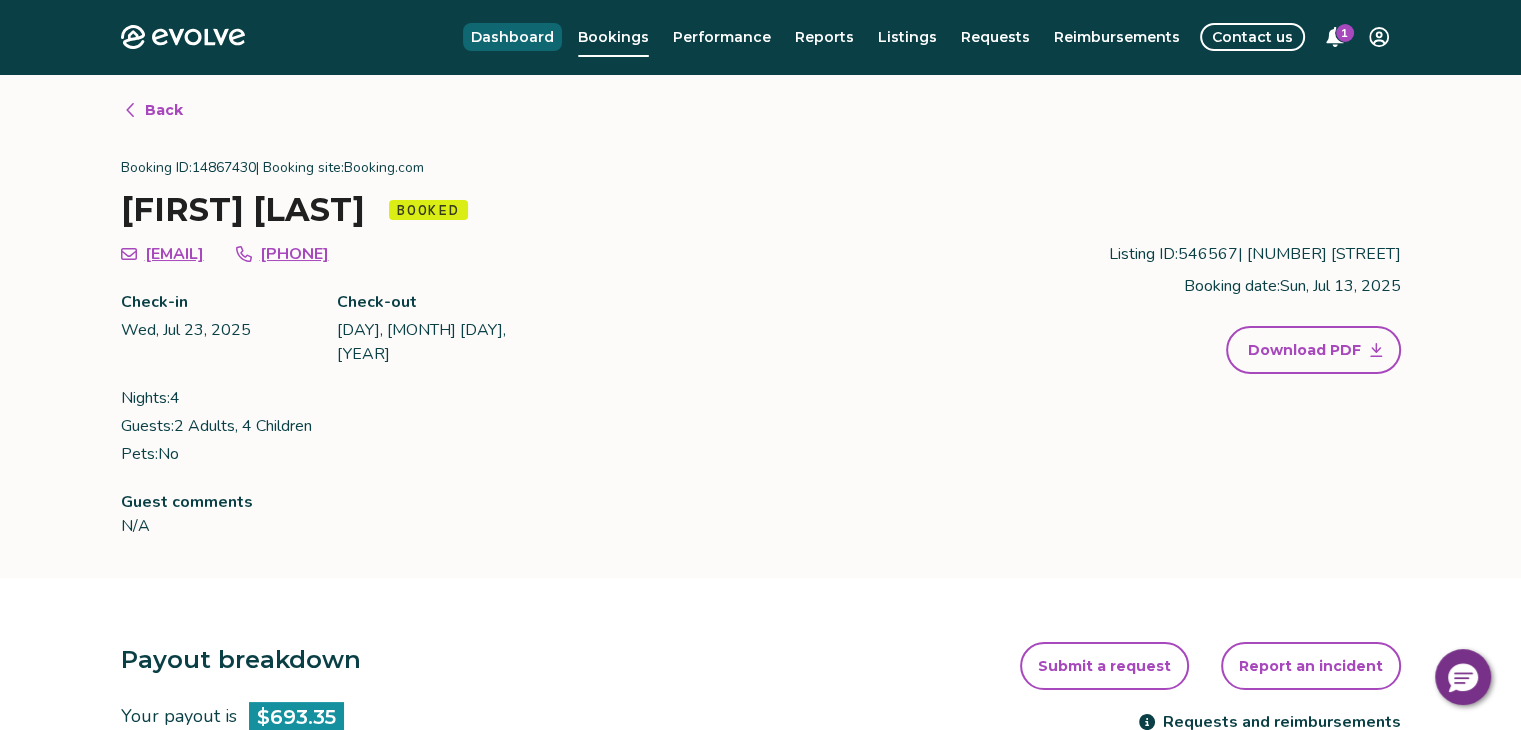click on "Dashboard" at bounding box center (512, 37) 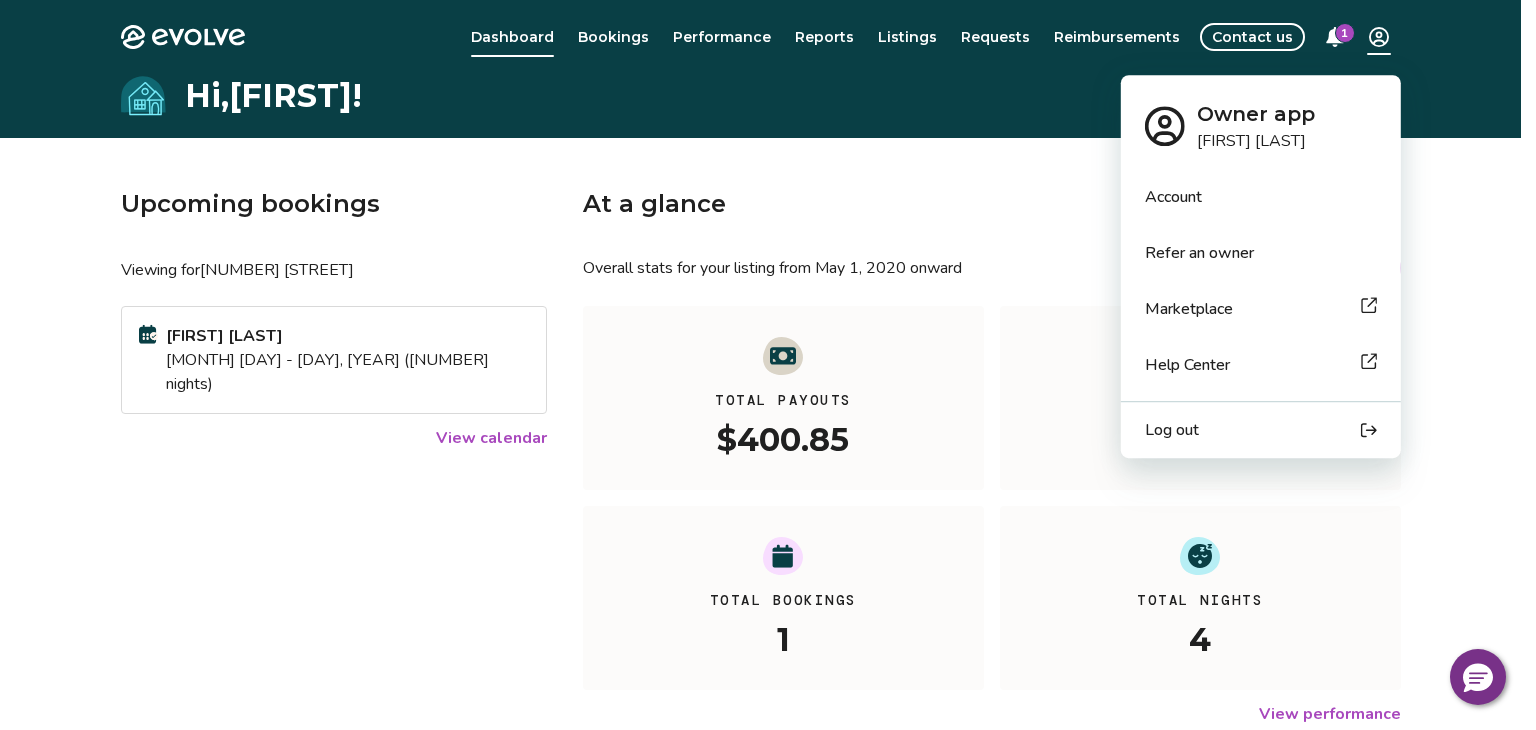 click on "Evolve Dashboard Bookings Performance Reports Listings Requests Reimbursements Contact us [NUMBER] Hi,  [FIRST] ! Upcoming bookings Viewing for  [NUMBER] [STREET] [FIRST] [LAST] [MONTH] [DAY] - [DAY], [YEAR] ([NUMBER] nights) View calendar At a glance Overall stats for your listing from [MONTH] [DAY], [YEAR] onward All YTD MTD Total Payouts $[NUMBER] Average Rate $[NUMBER] Total Bookings [NUMBER] Total Nights [NUMBER] View performance Looking for the booking site links to your listing?  You can find these under  the  Listings  overview © [YEAR]-[PRESENT_YEAR] Evolve Vacation Rental Network Privacy Policy | Terms of Service
Owner app [FIRST]   [LAST] Account Refer an owner Marketplace Help Center Log out" at bounding box center (768, 517) 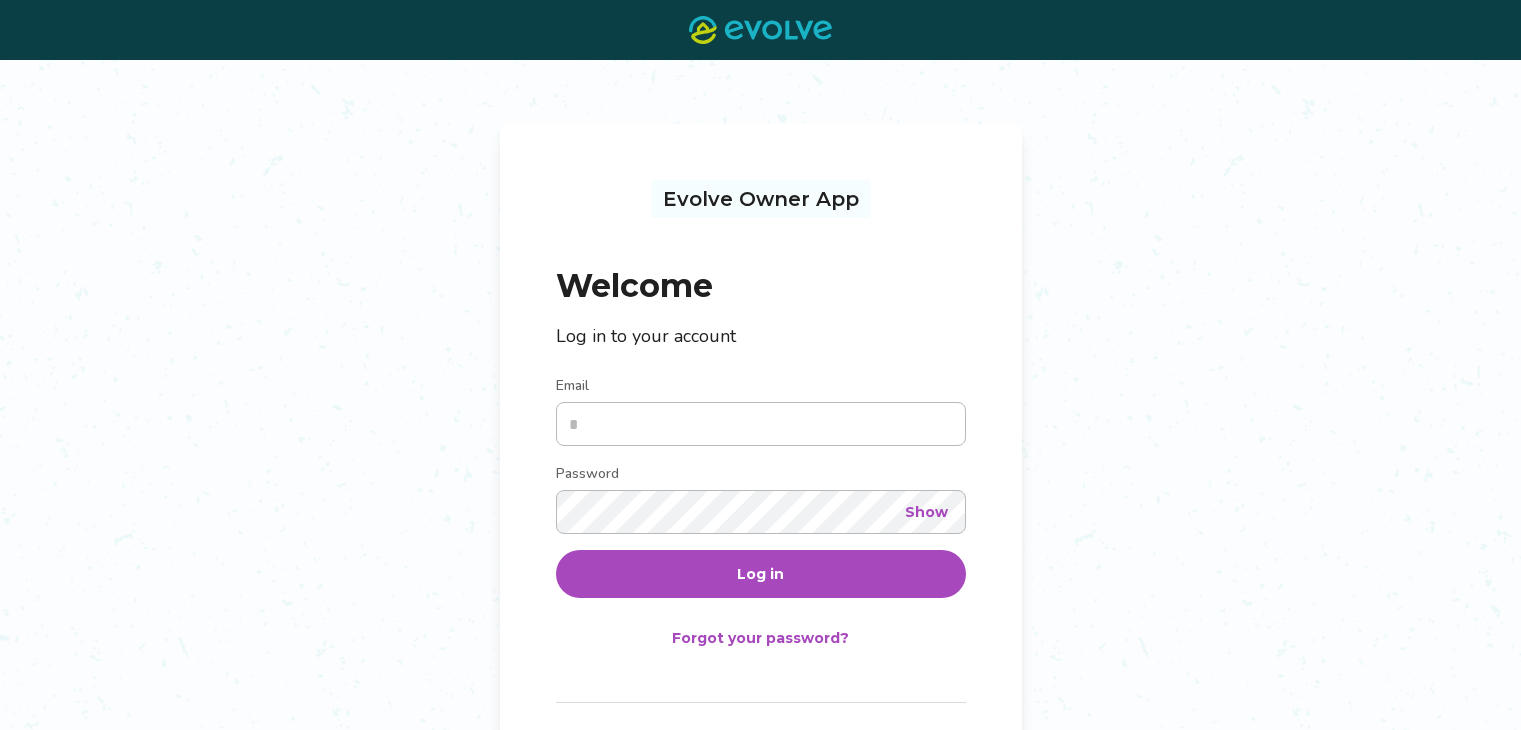 scroll, scrollTop: 0, scrollLeft: 0, axis: both 